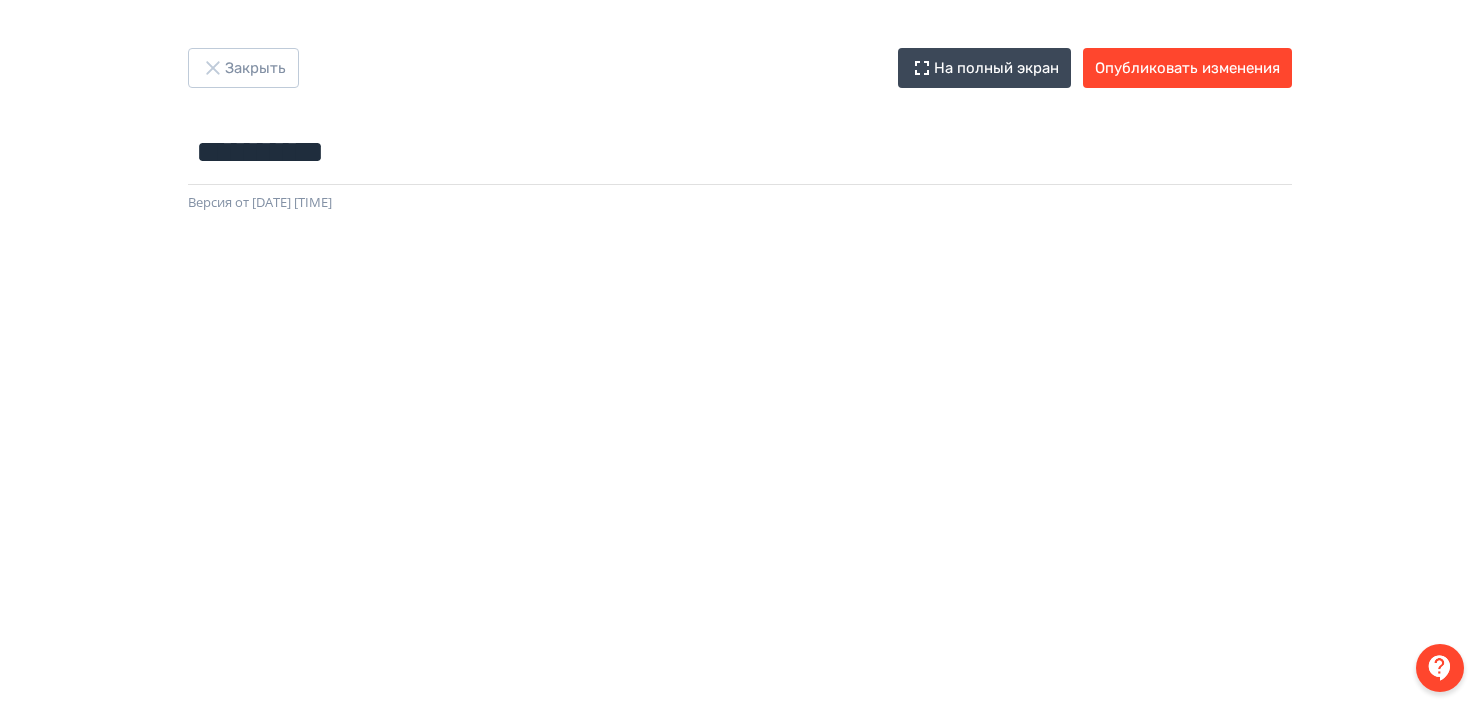 scroll, scrollTop: 444, scrollLeft: 0, axis: vertical 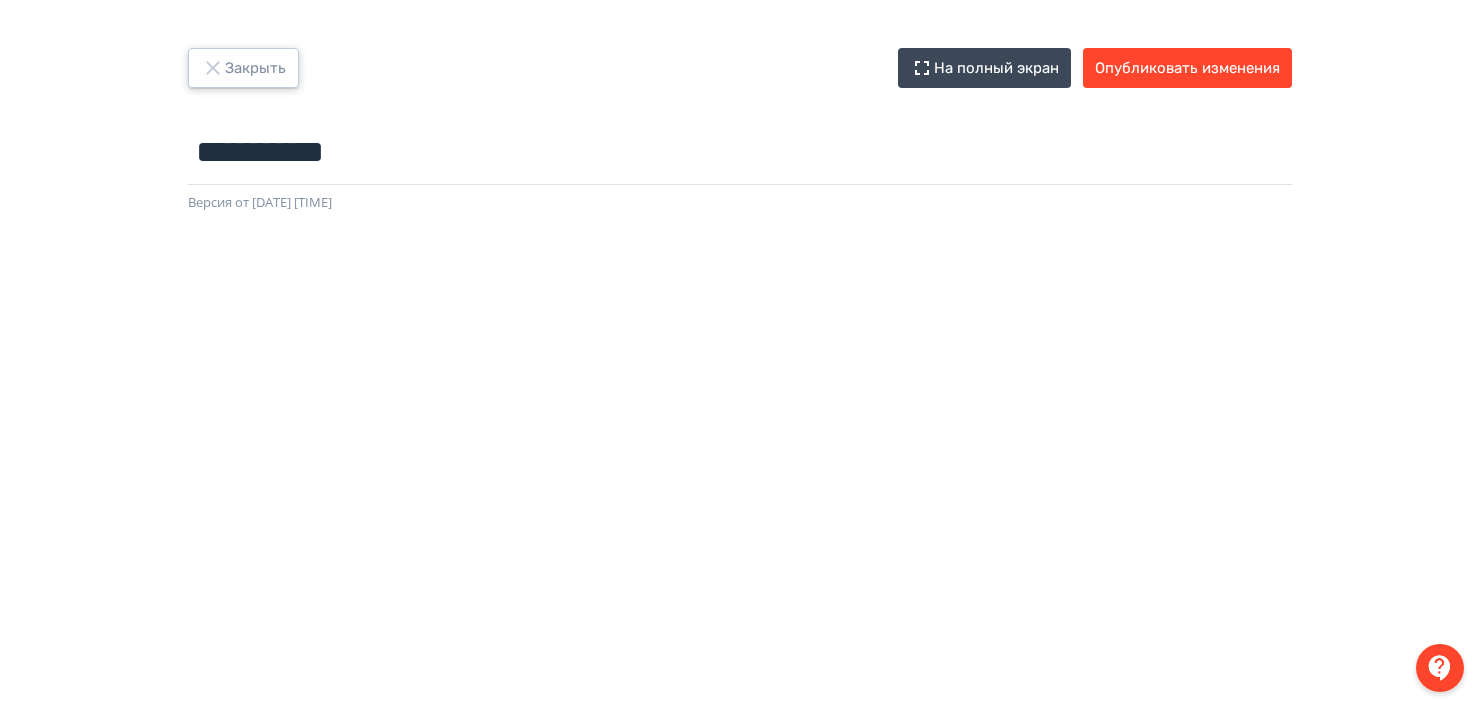 click on "Закрыть" at bounding box center [243, 68] 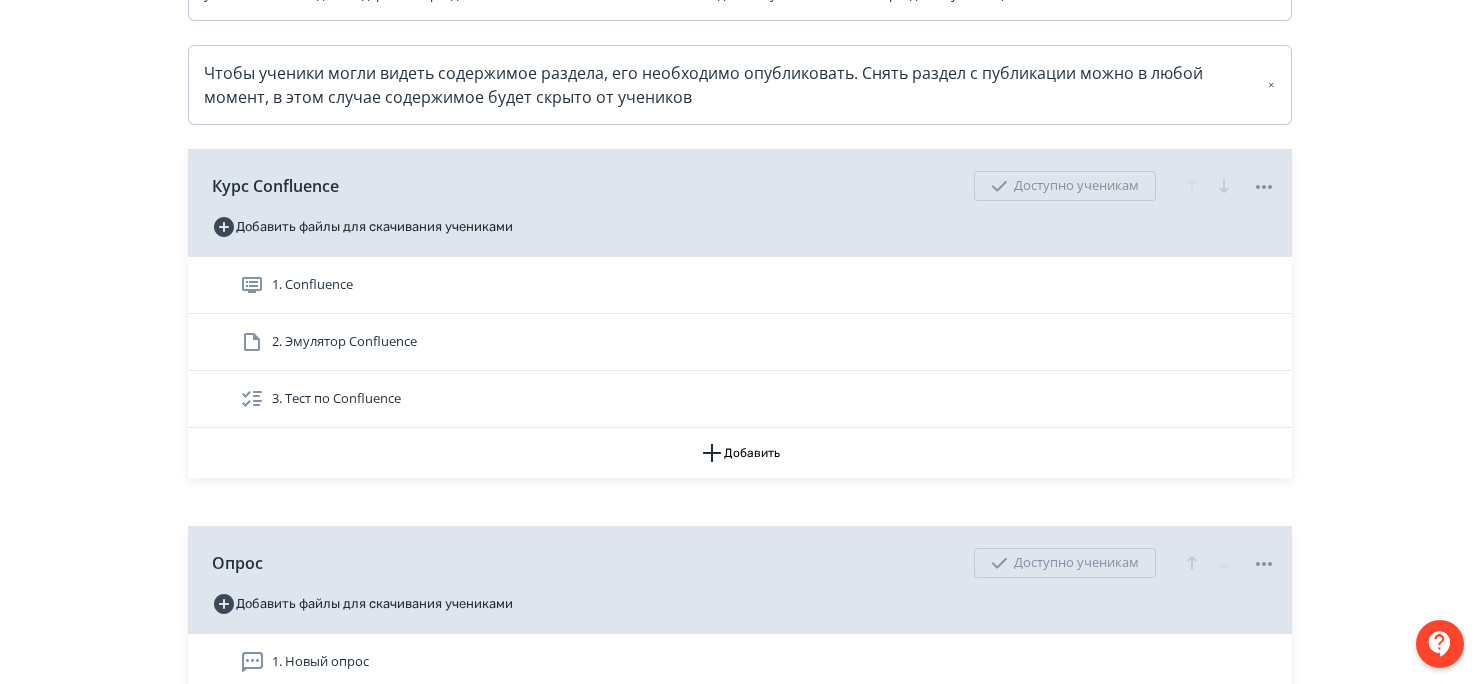 scroll, scrollTop: 500, scrollLeft: 0, axis: vertical 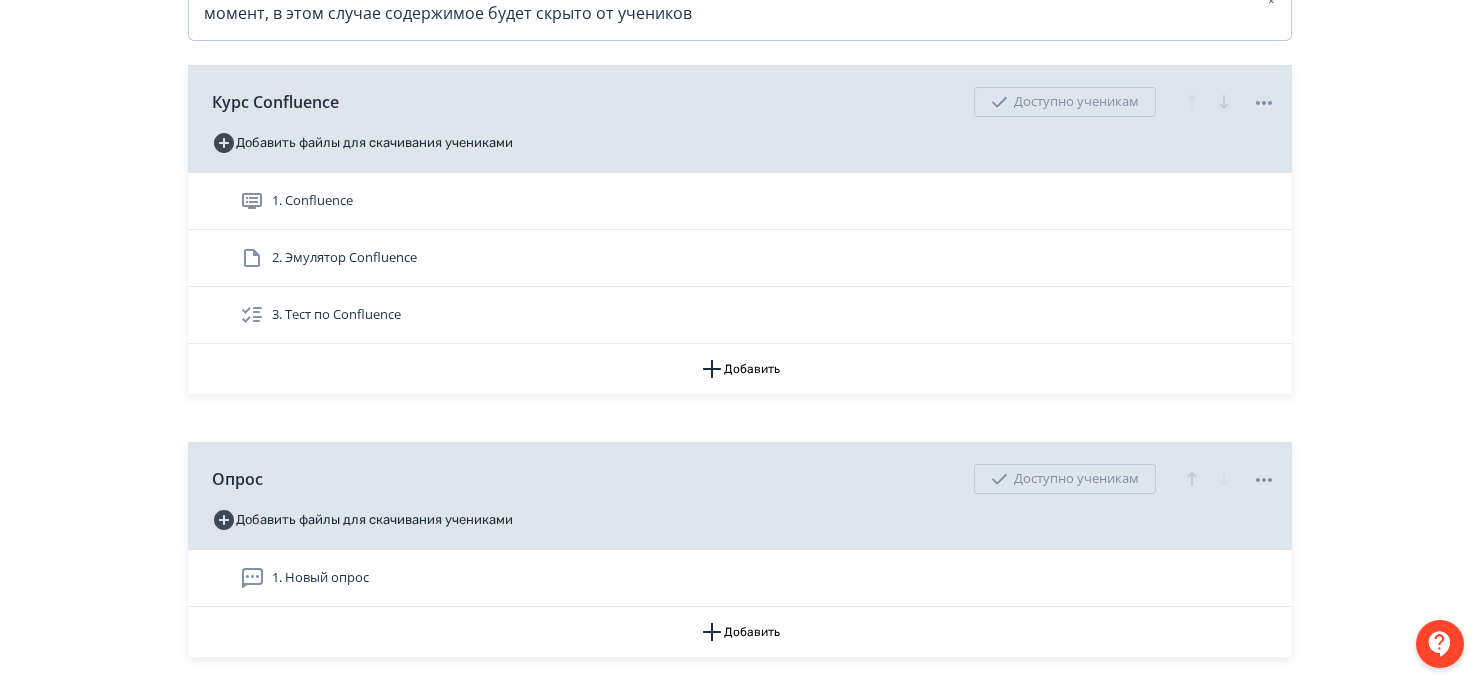 click on "2. Эмулятор Confluence" at bounding box center [754, 258] 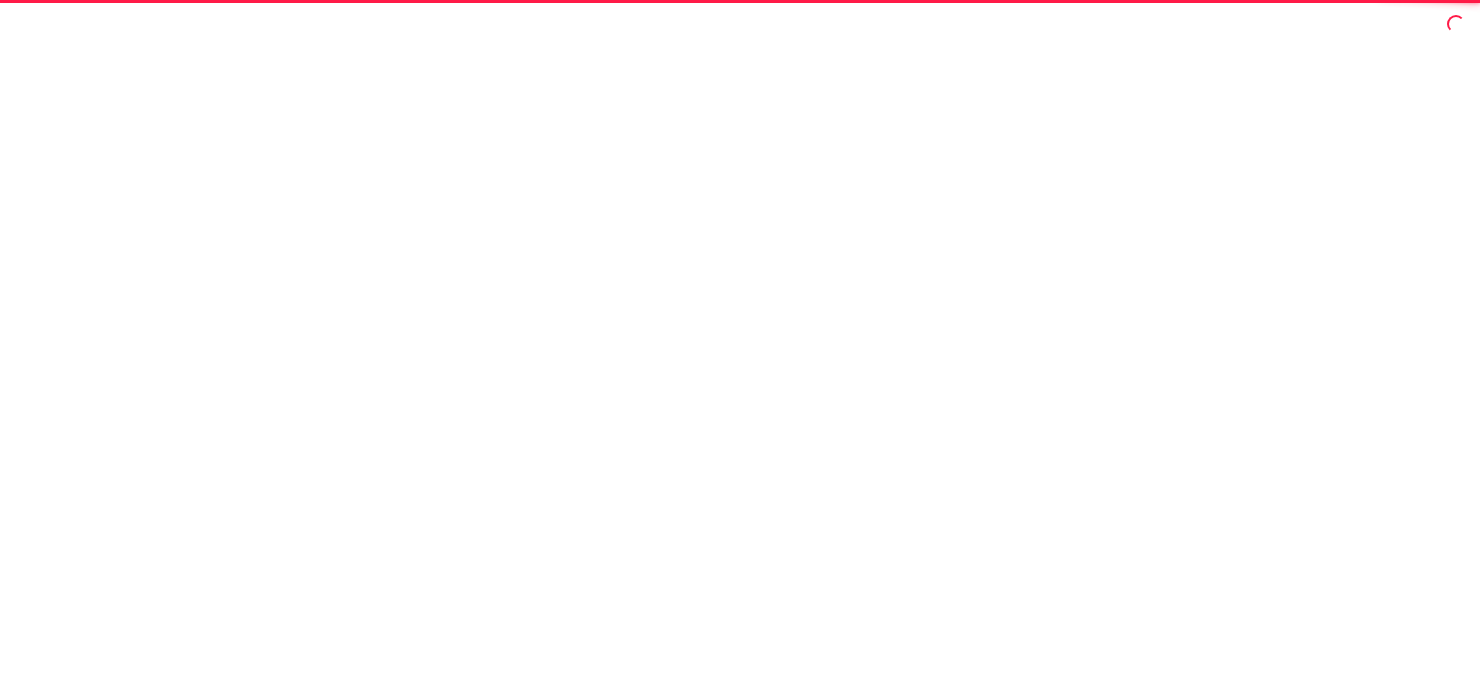 scroll, scrollTop: 0, scrollLeft: 0, axis: both 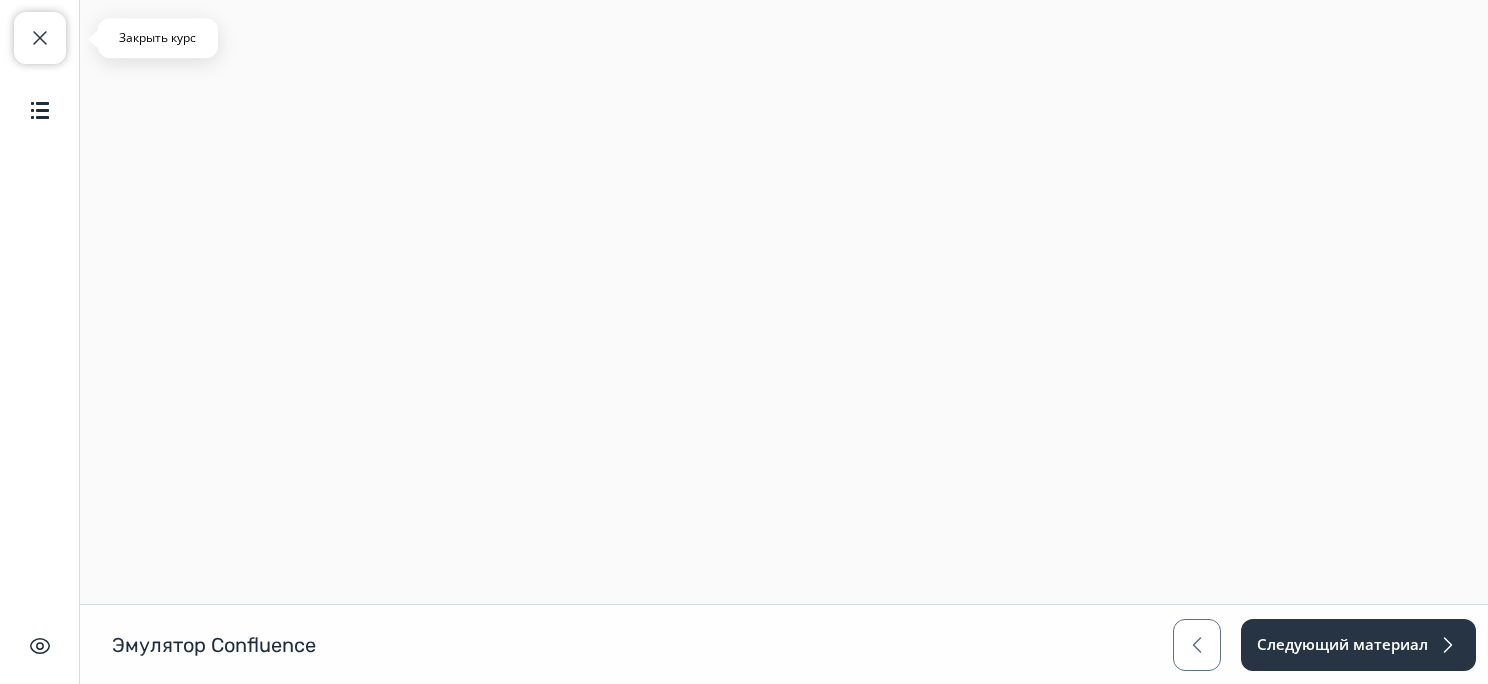 click at bounding box center (40, 38) 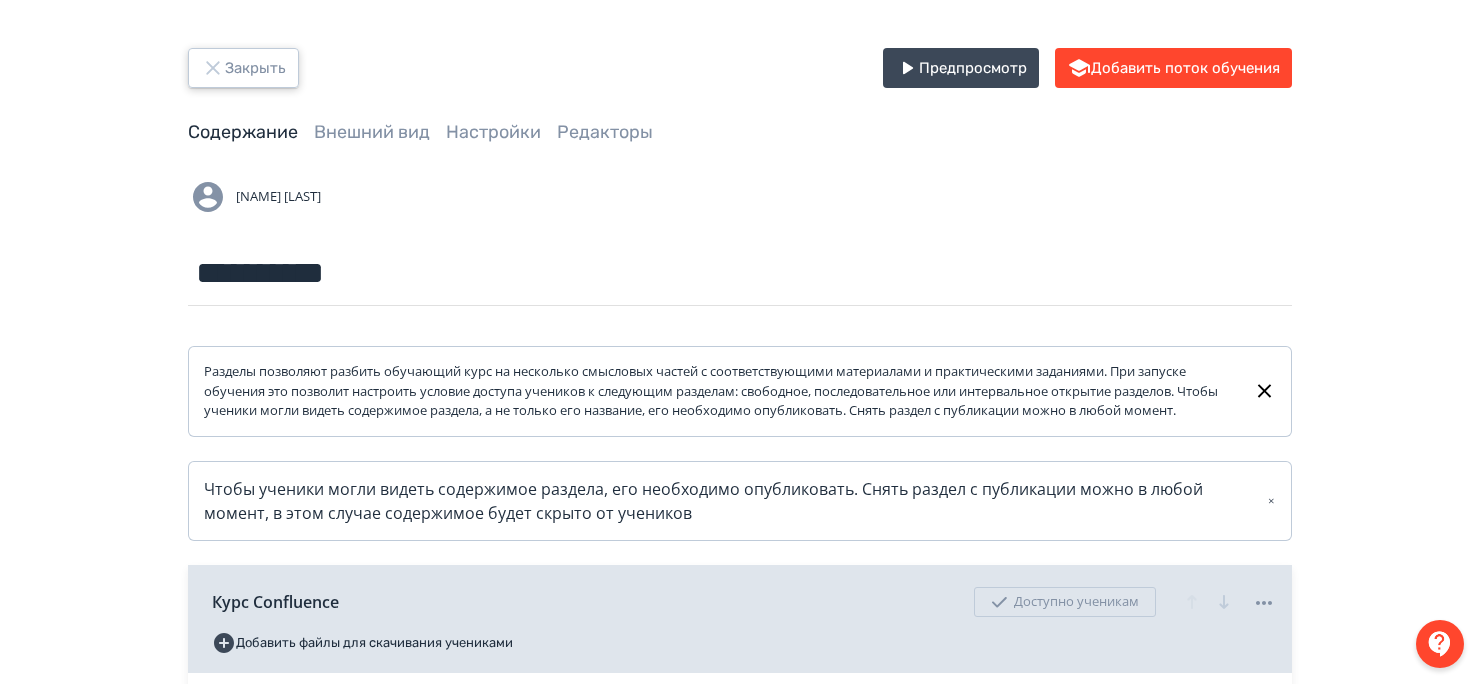 click on "Закрыть" at bounding box center [243, 68] 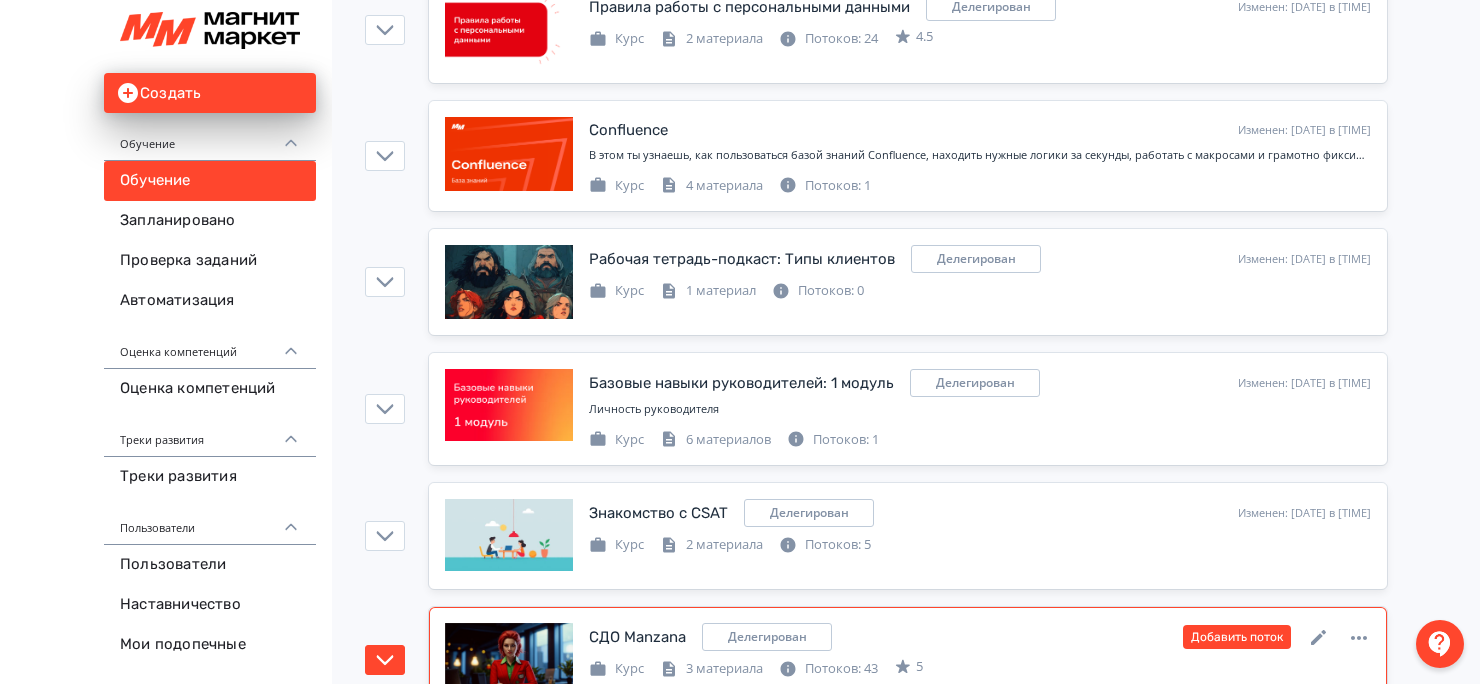scroll, scrollTop: 0, scrollLeft: 0, axis: both 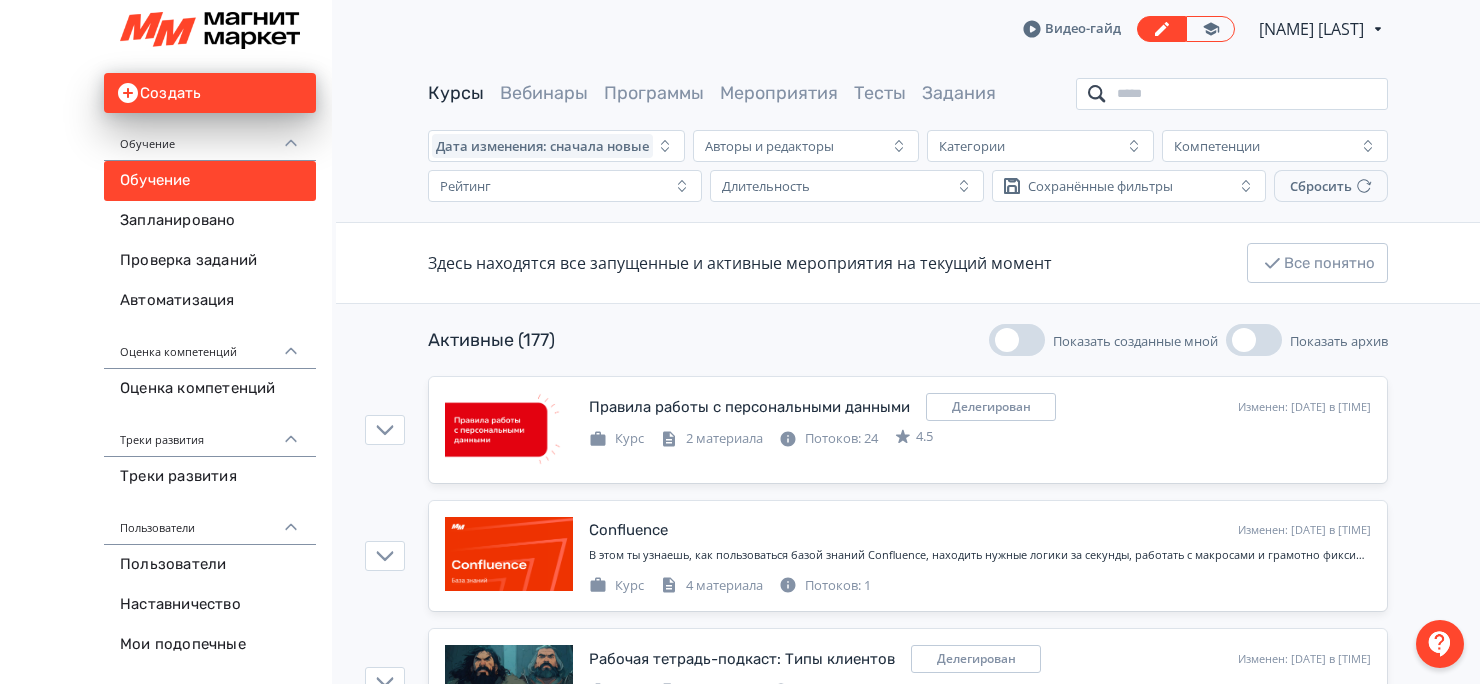 click at bounding box center (1232, 94) 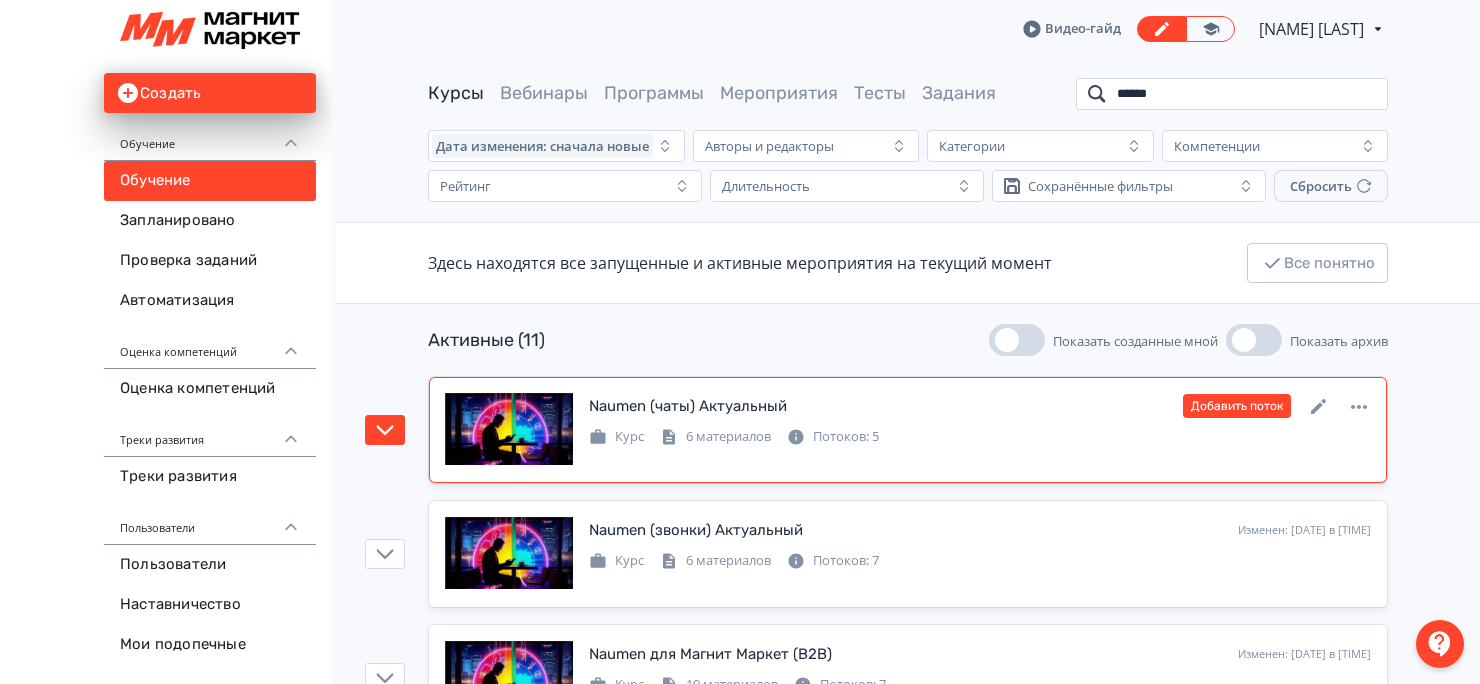 type on "******" 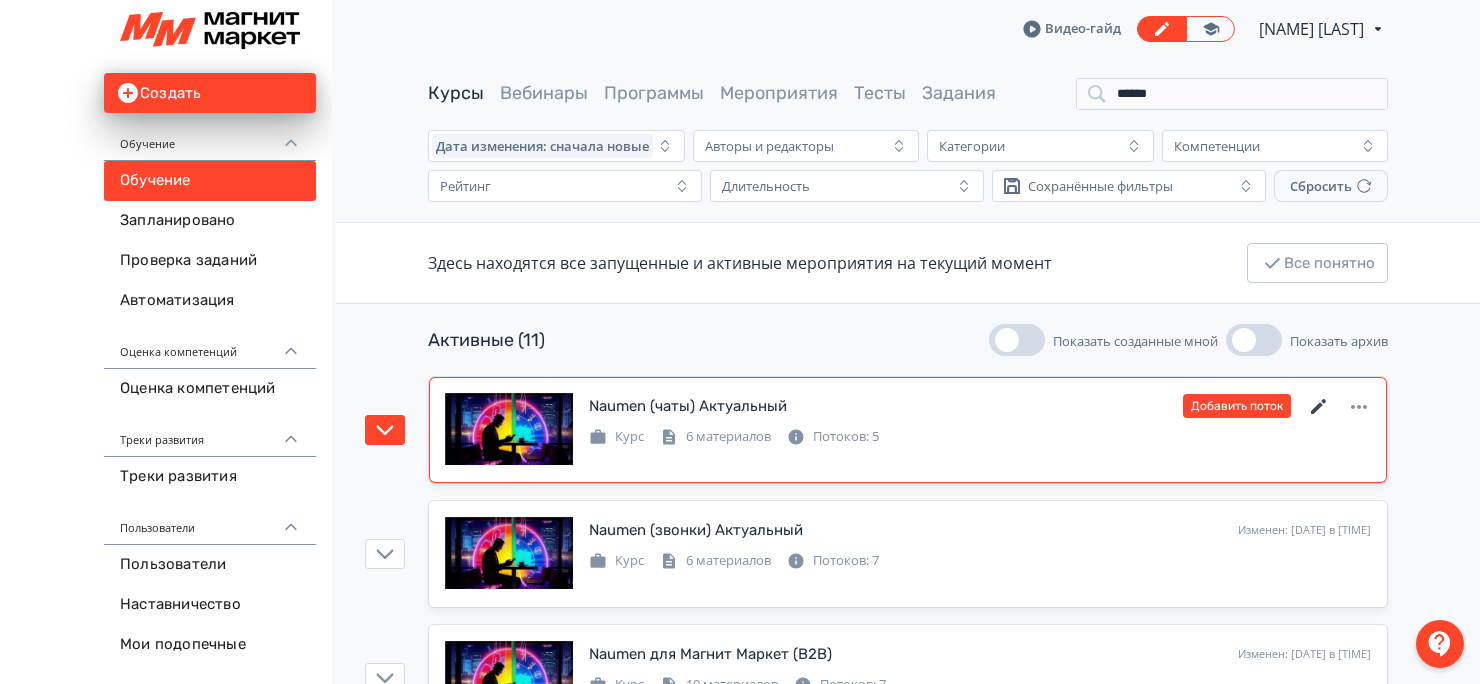 click 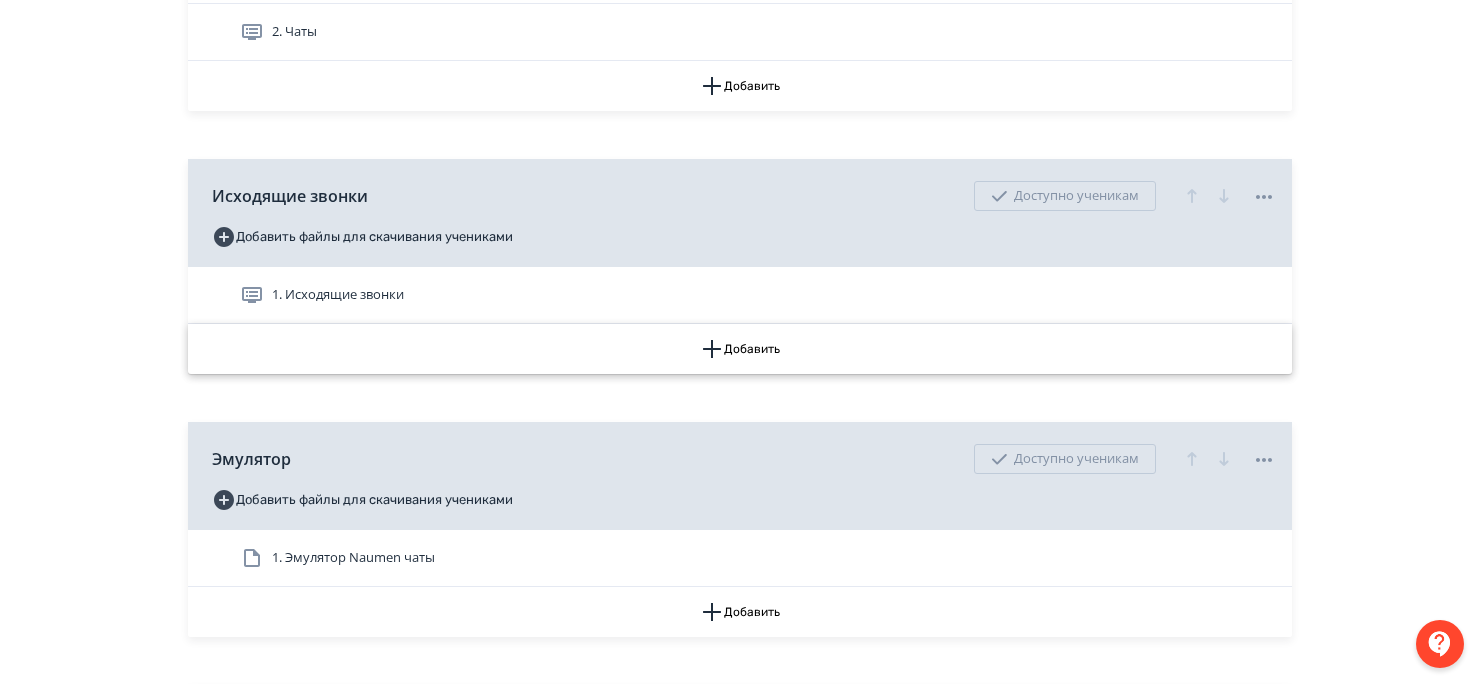scroll, scrollTop: 800, scrollLeft: 0, axis: vertical 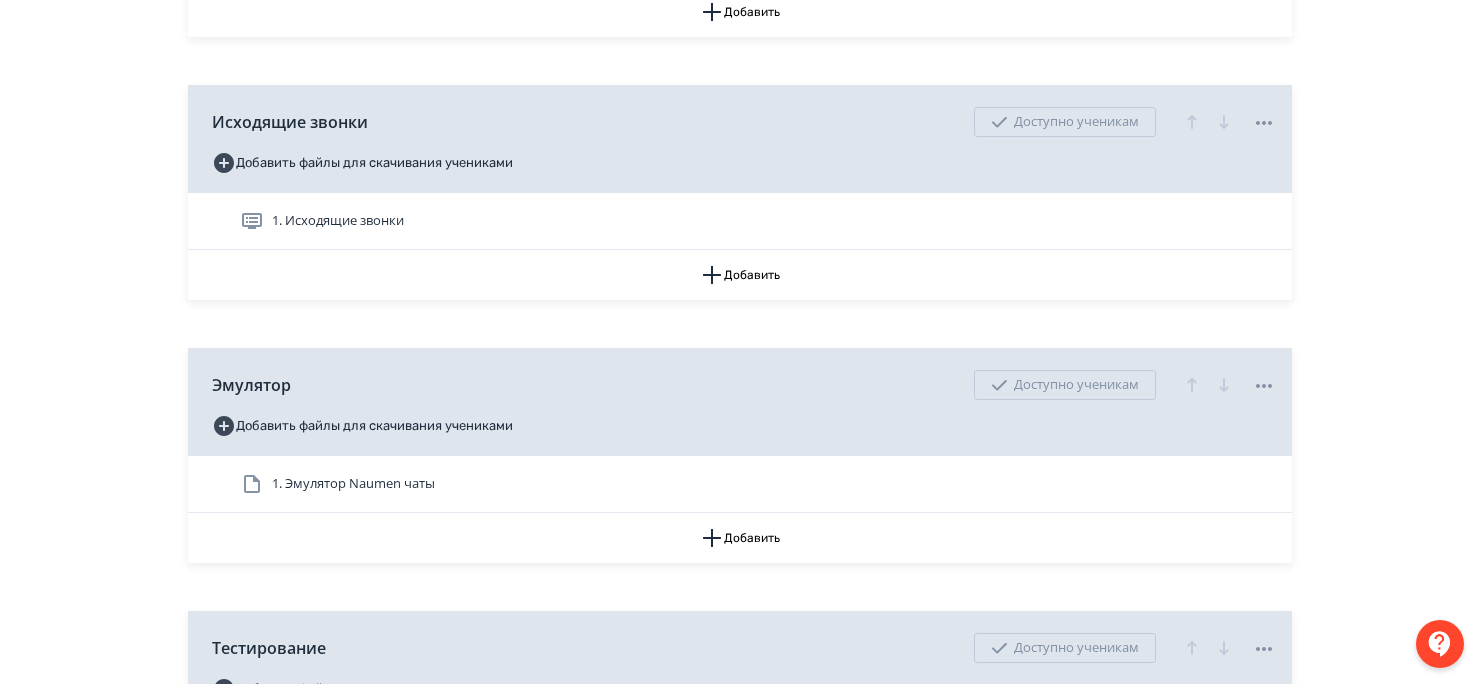 click on "1. Эмулятор Naumen  чаты" at bounding box center (353, 484) 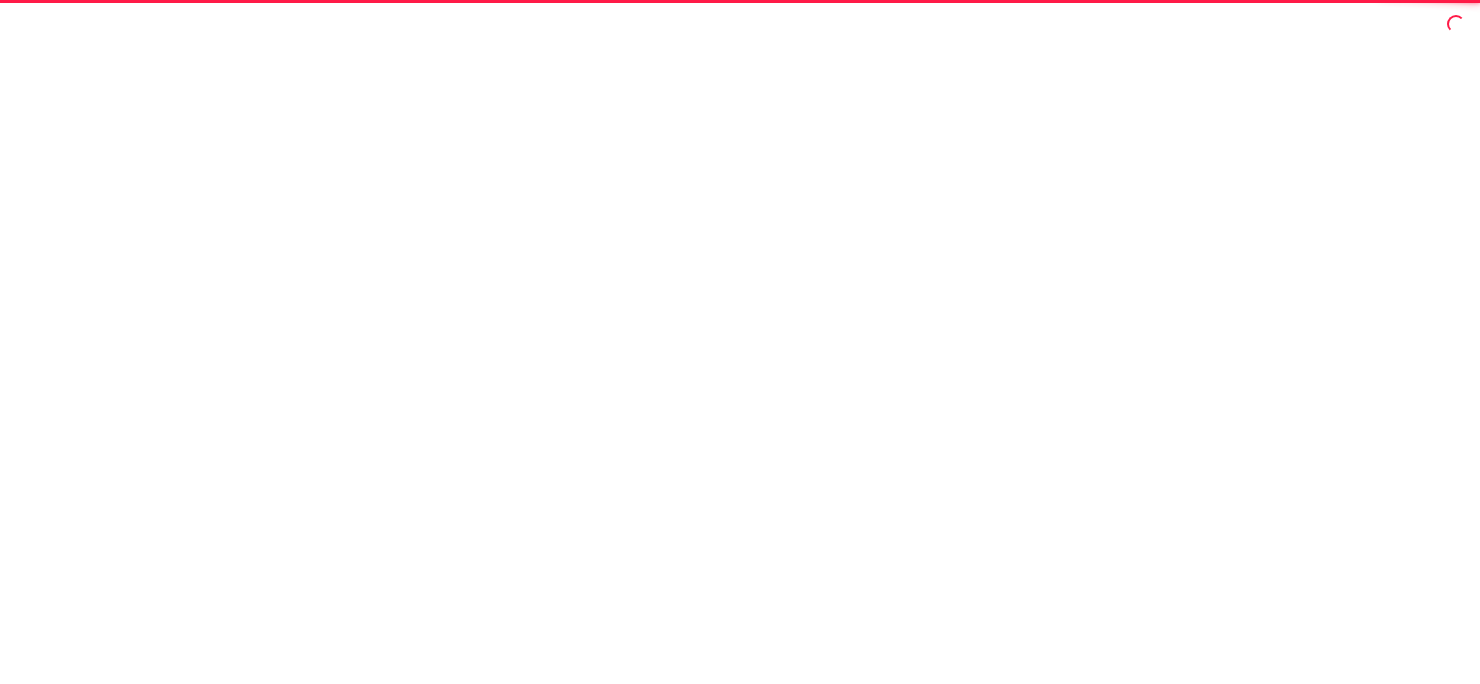 scroll, scrollTop: 0, scrollLeft: 0, axis: both 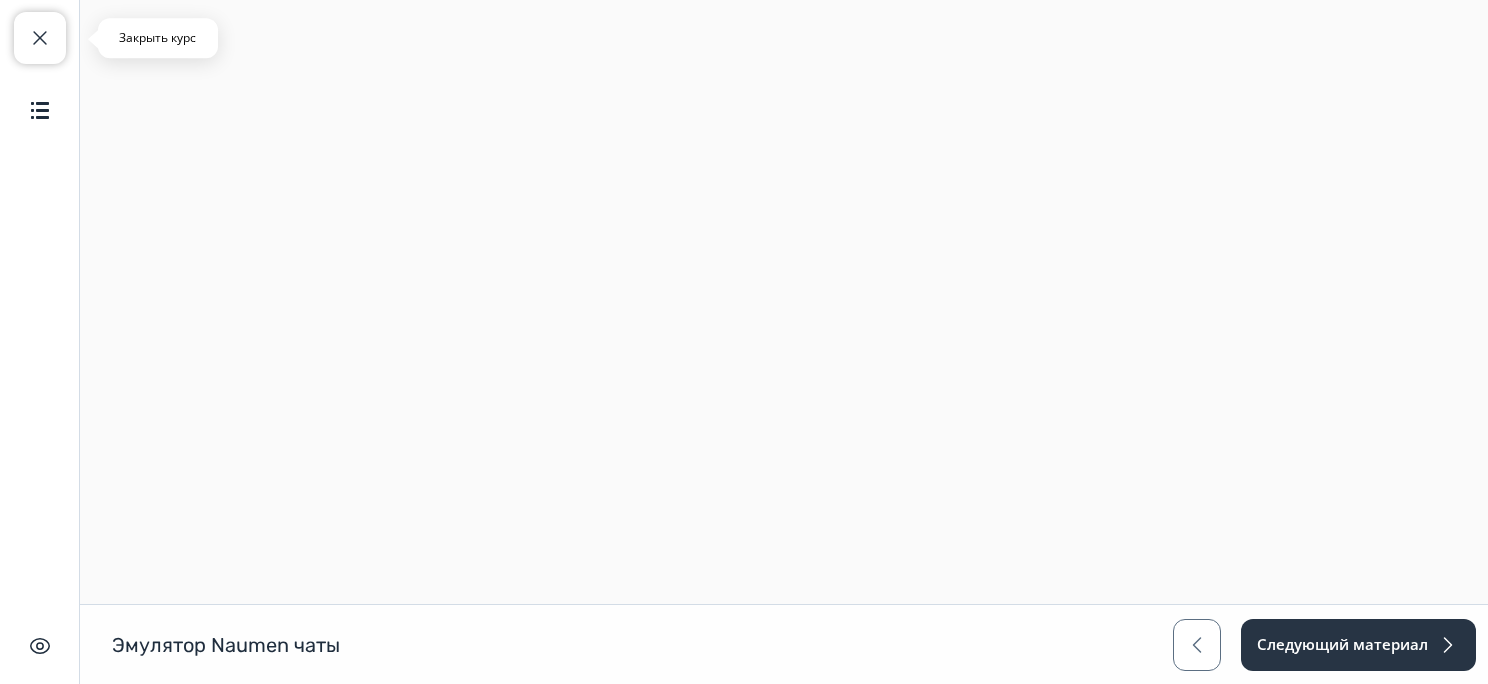 click on "Закрыть курс" at bounding box center (40, 38) 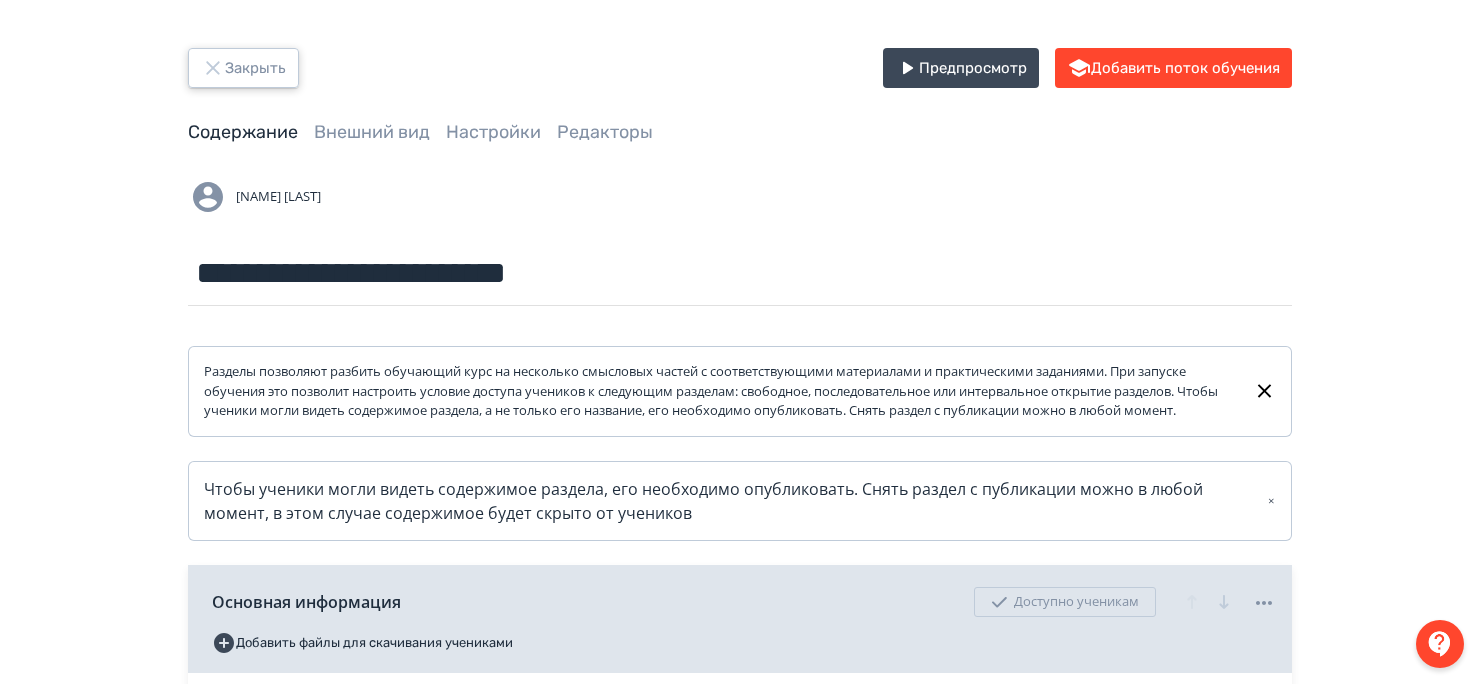 click on "Закрыть" at bounding box center [243, 68] 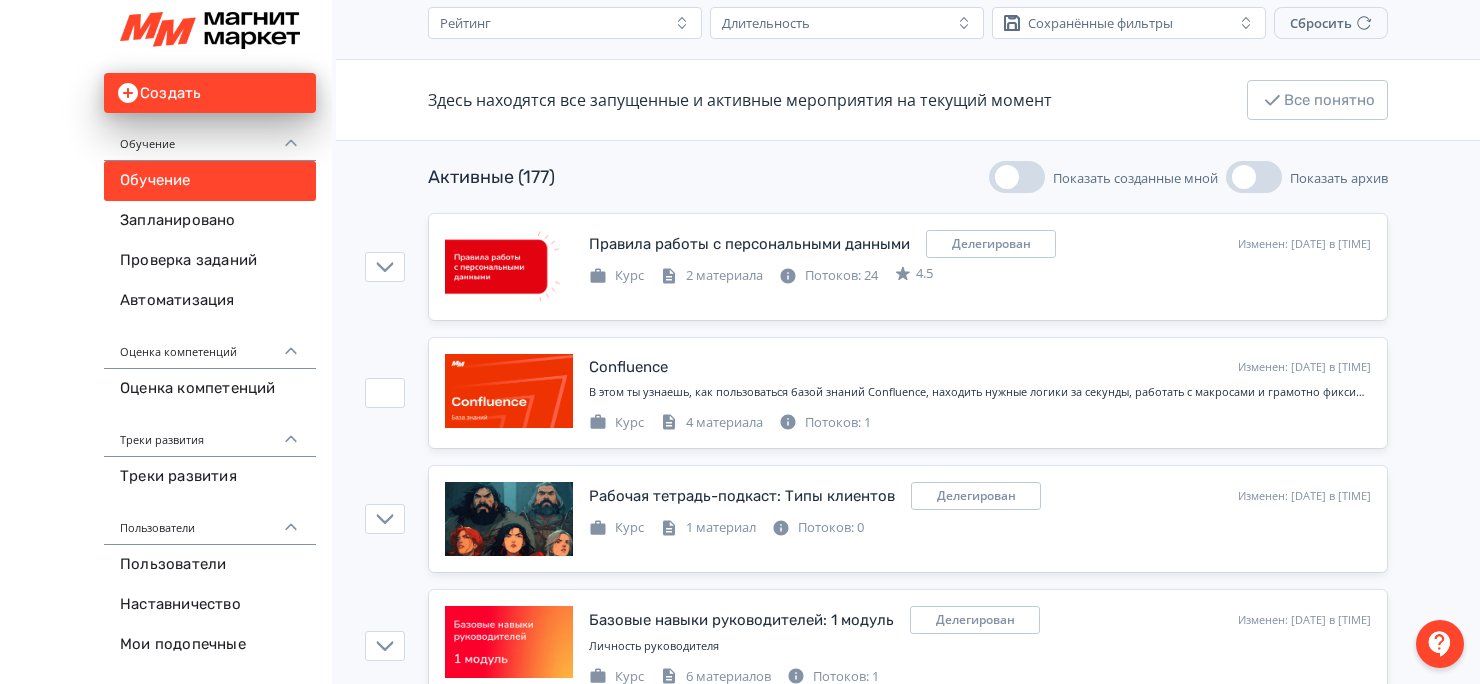 scroll, scrollTop: 200, scrollLeft: 0, axis: vertical 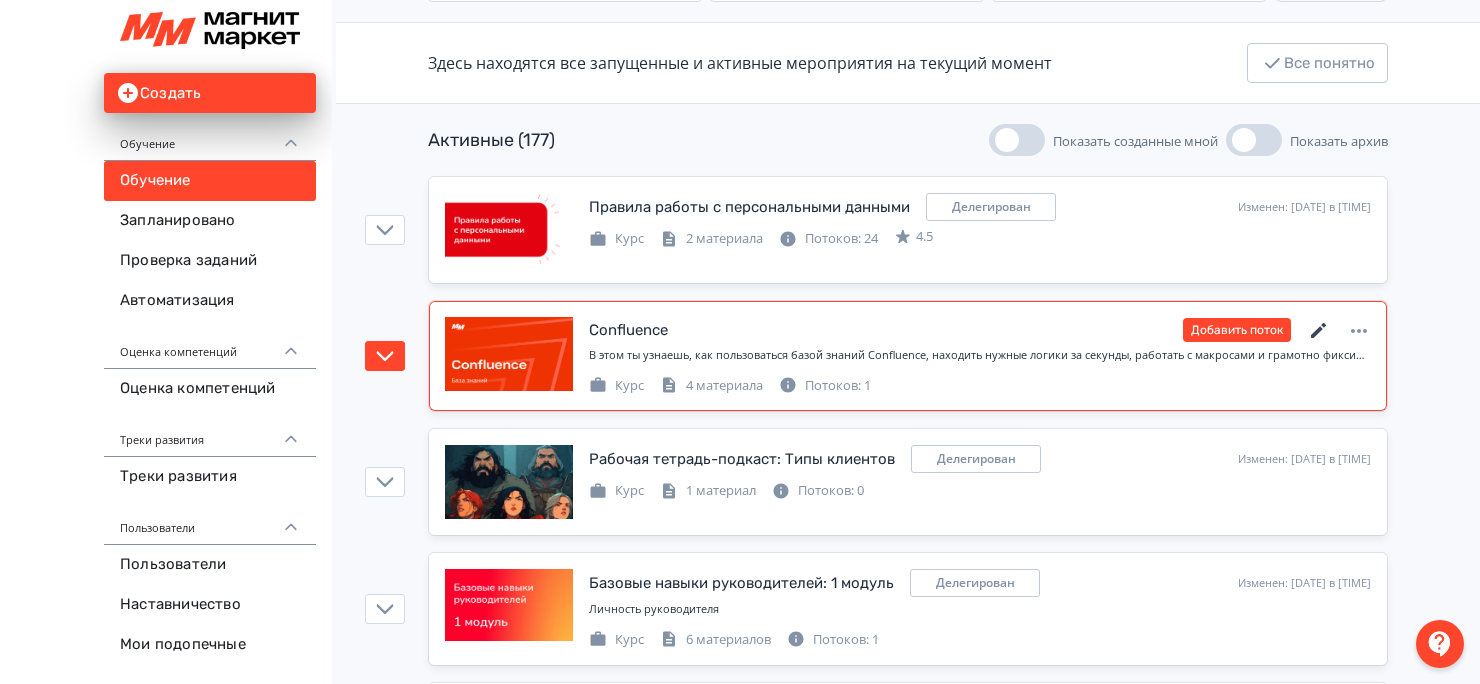 click 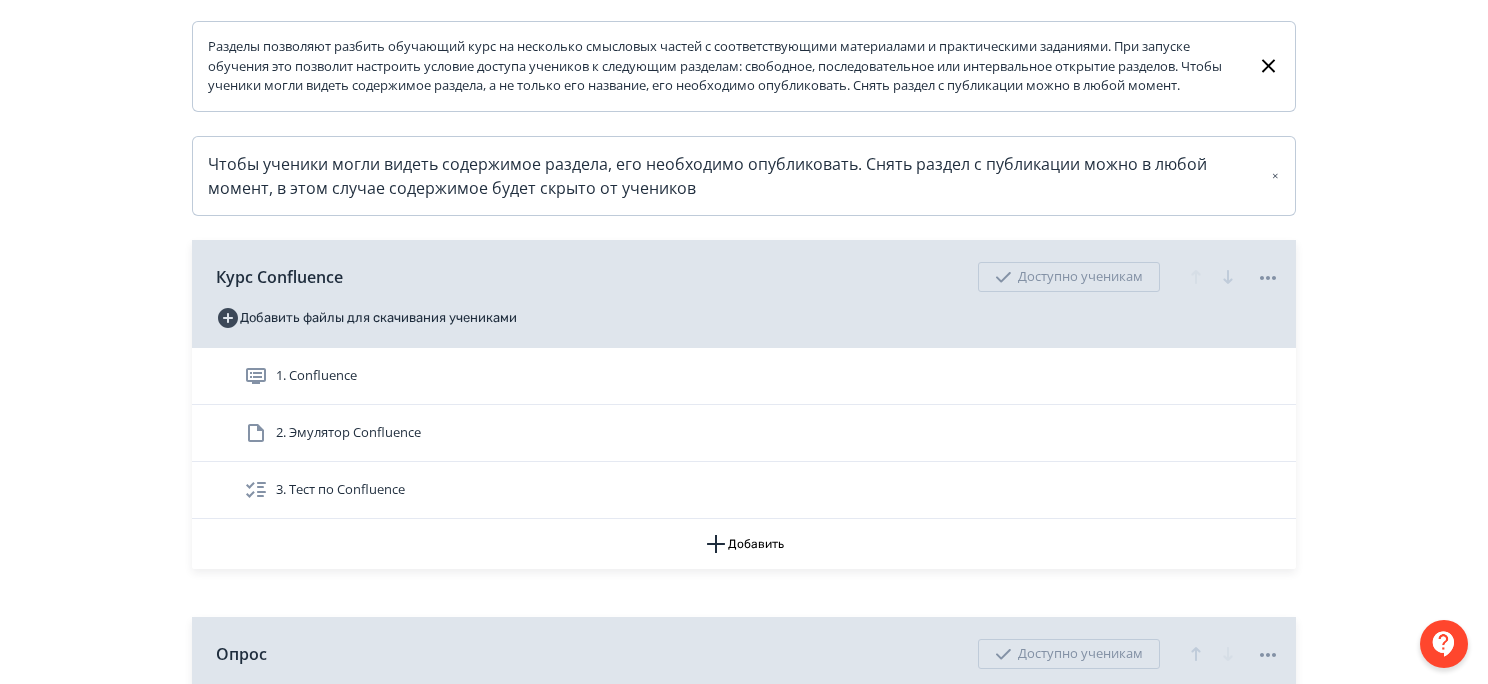 scroll, scrollTop: 500, scrollLeft: 0, axis: vertical 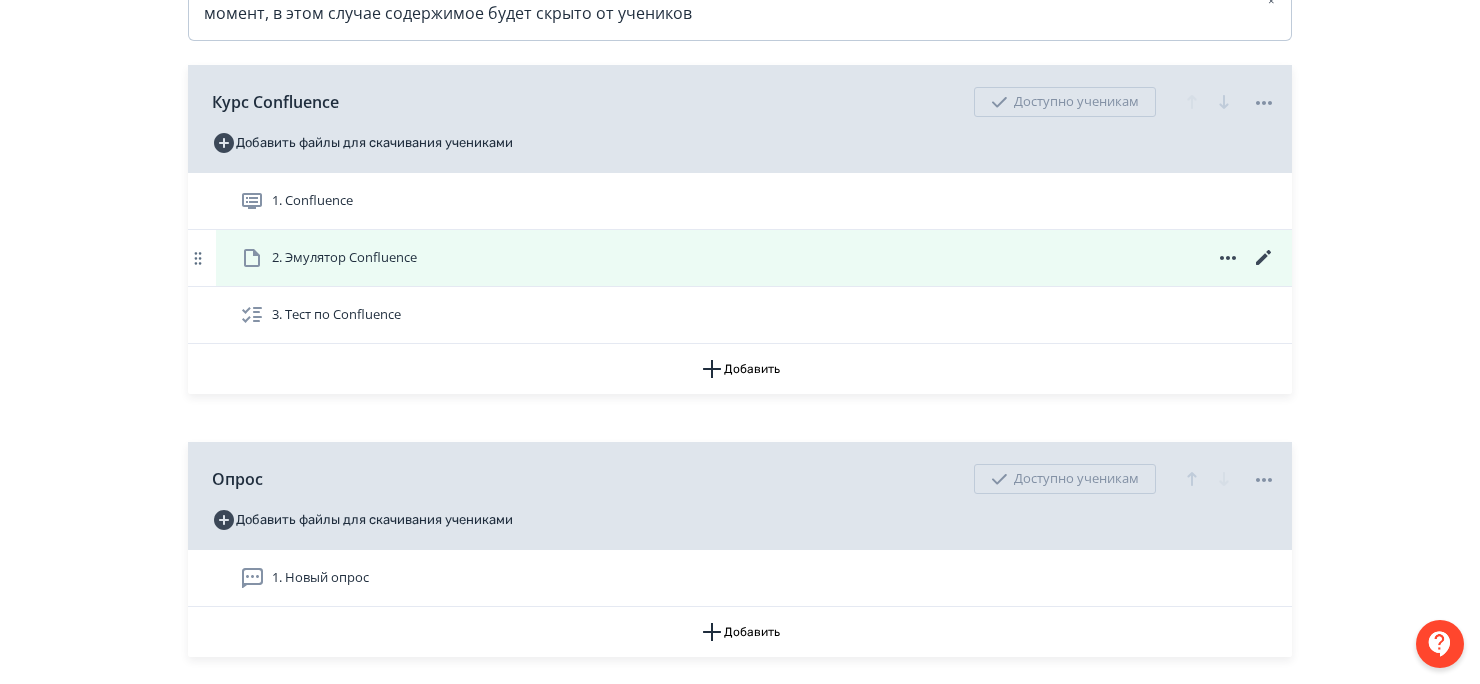 click 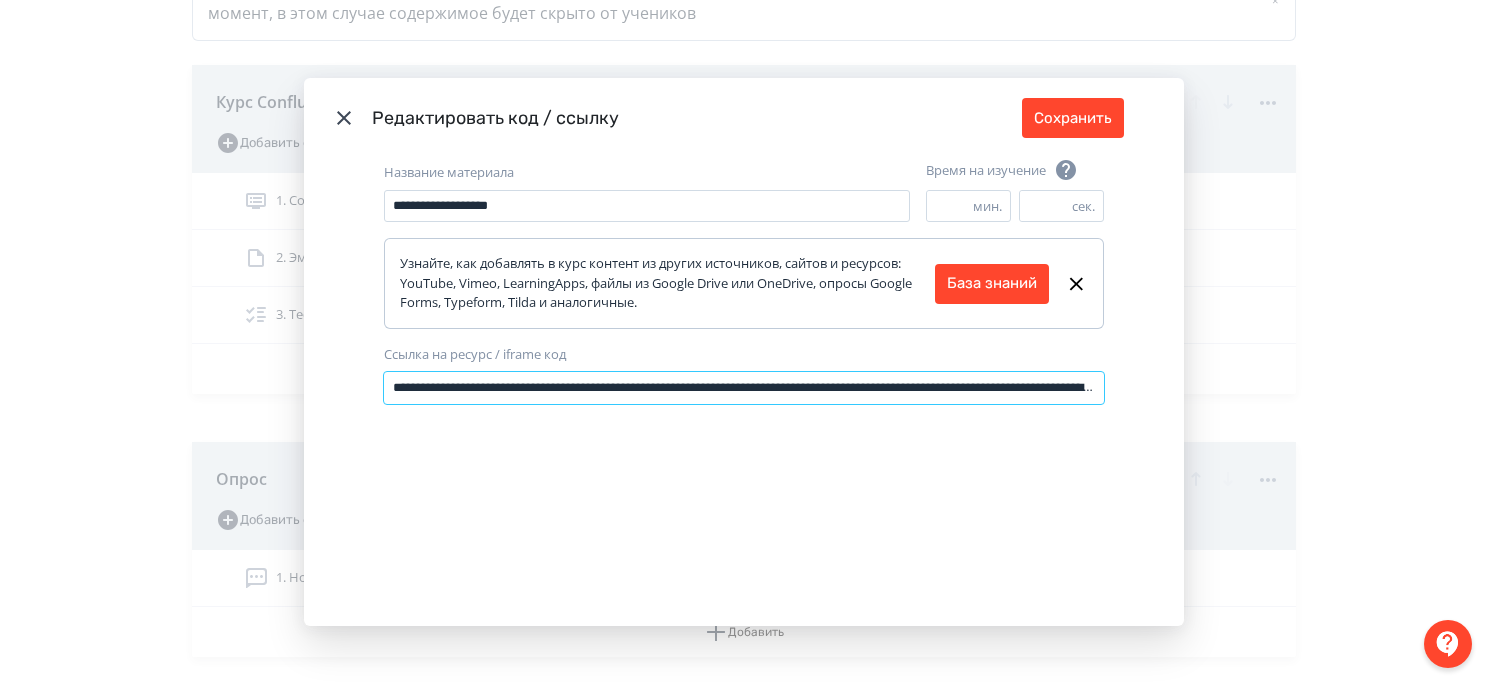 scroll, scrollTop: 0, scrollLeft: 564, axis: horizontal 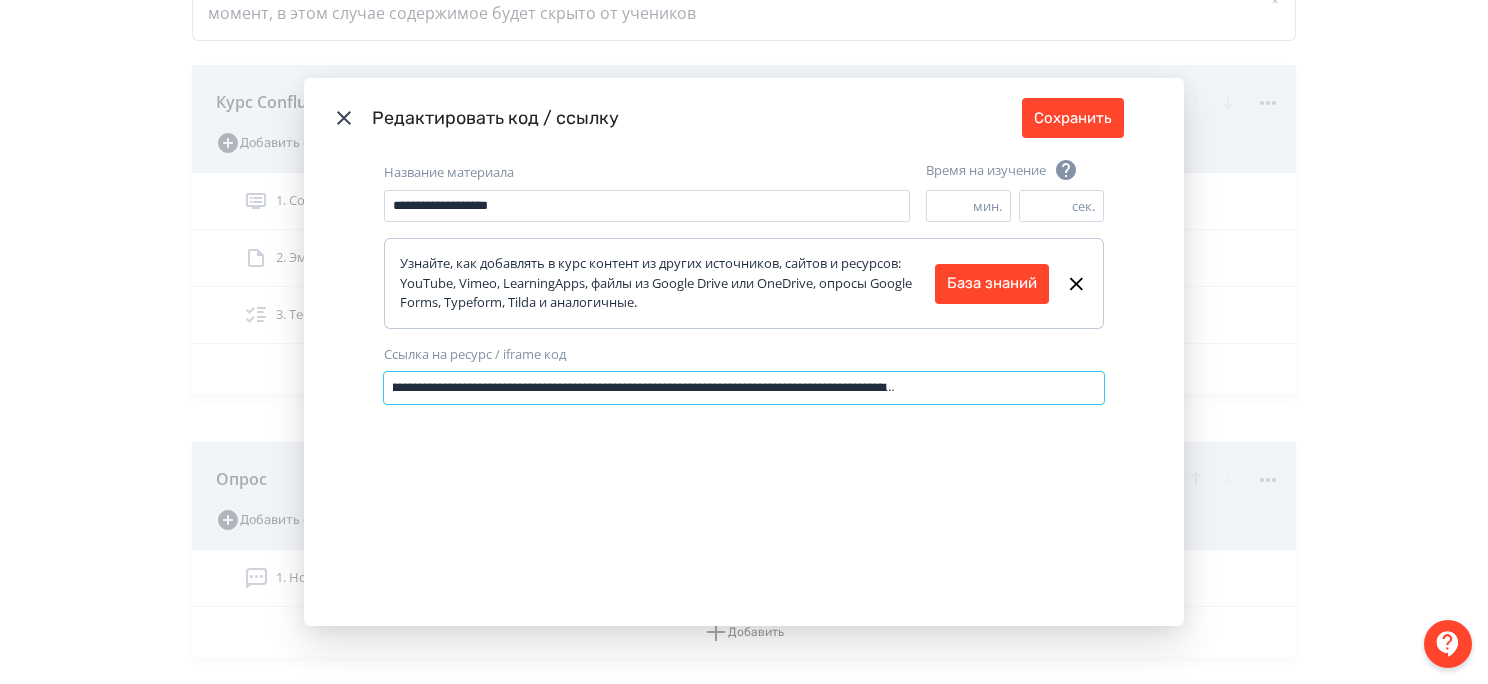 drag, startPoint x: 386, startPoint y: 384, endPoint x: 1487, endPoint y: 413, distance: 1101.3818 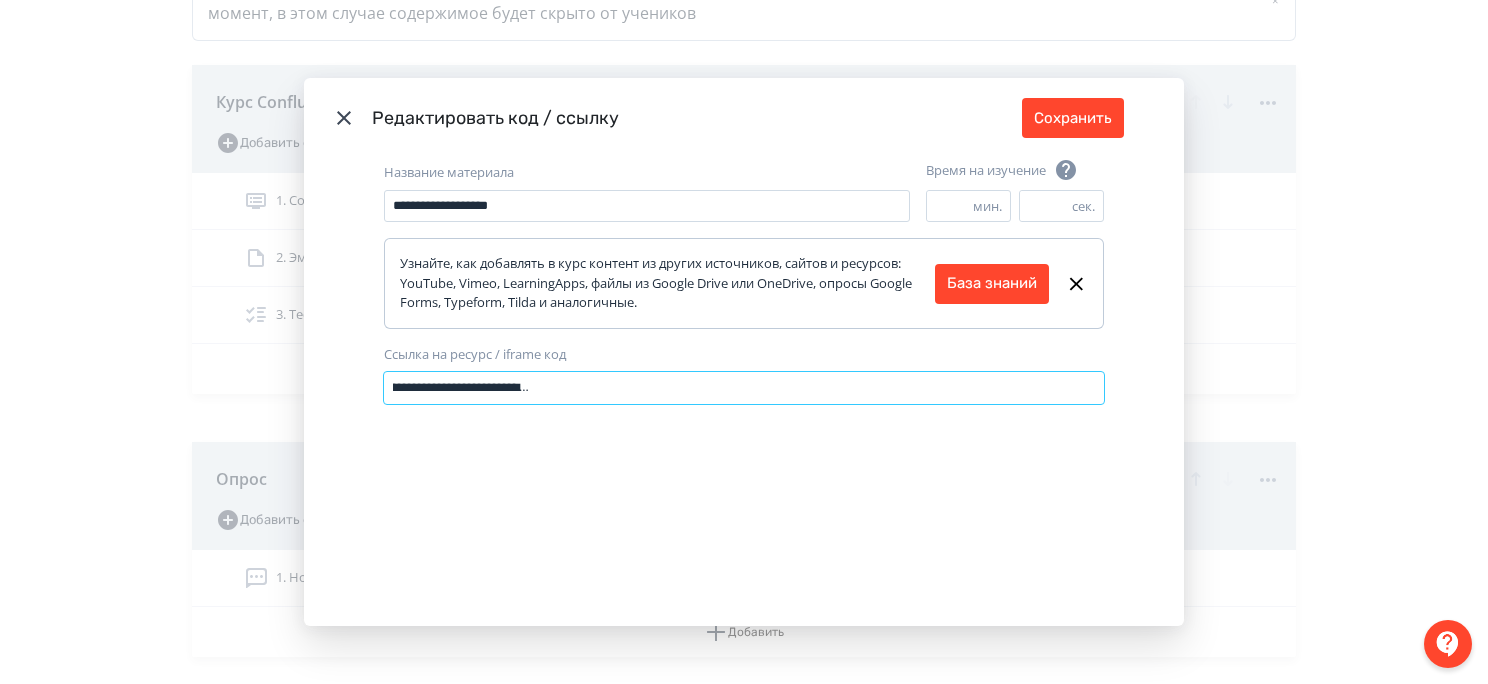 scroll, scrollTop: 0, scrollLeft: 1409, axis: horizontal 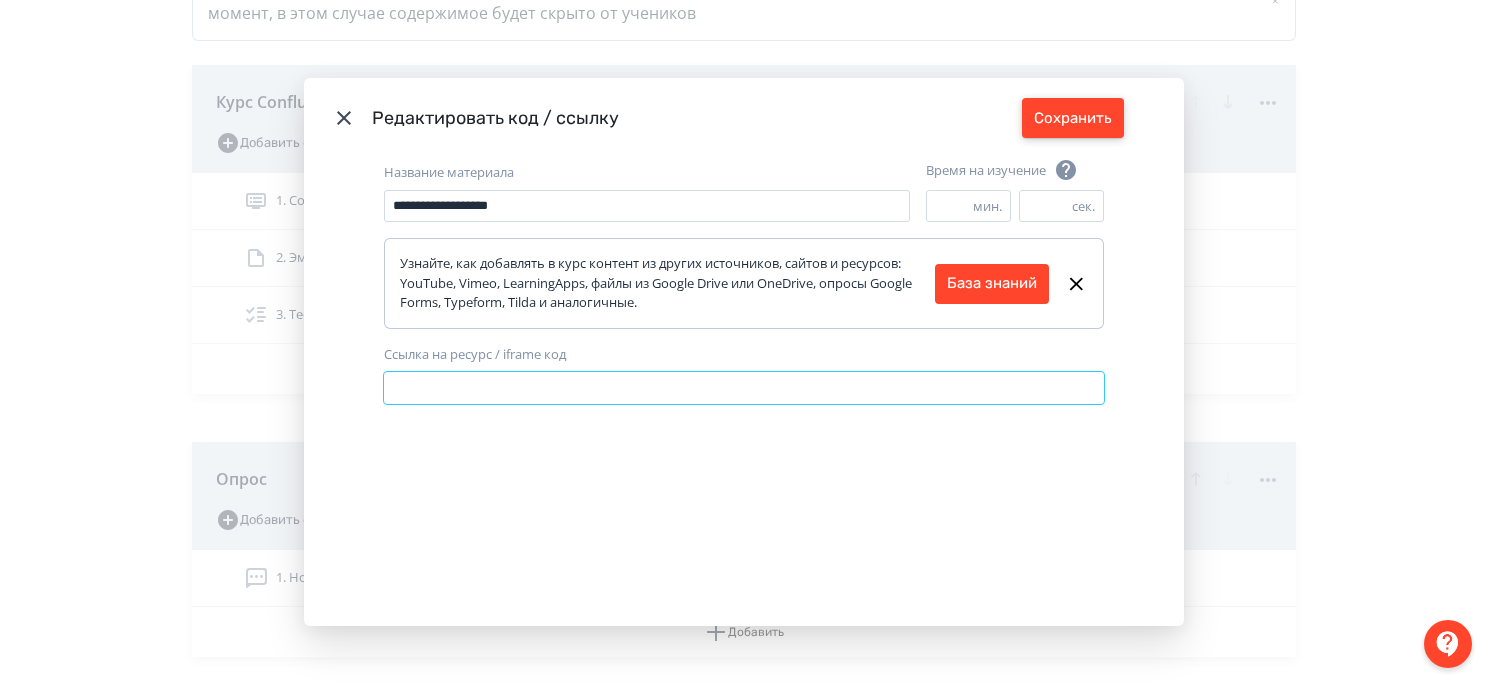 type on "**********" 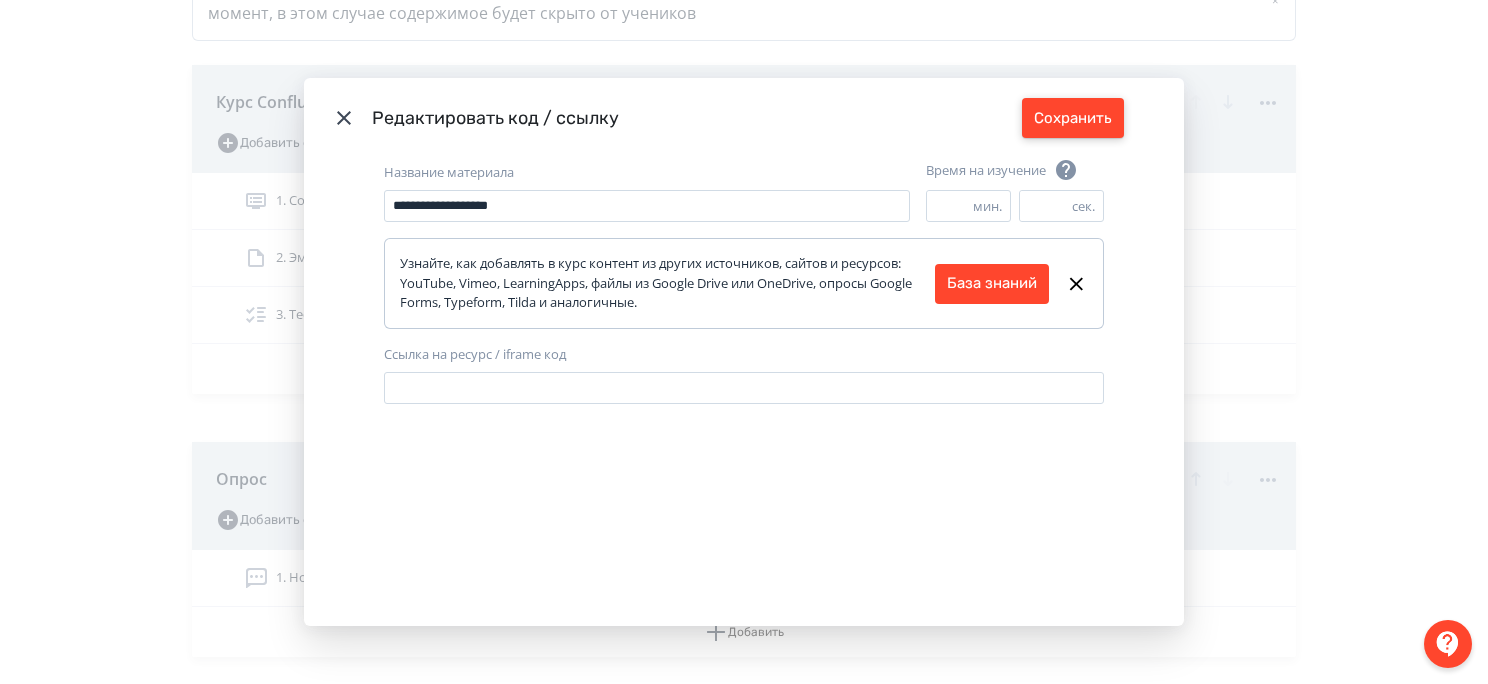 click on "Сохранить" at bounding box center (1073, 118) 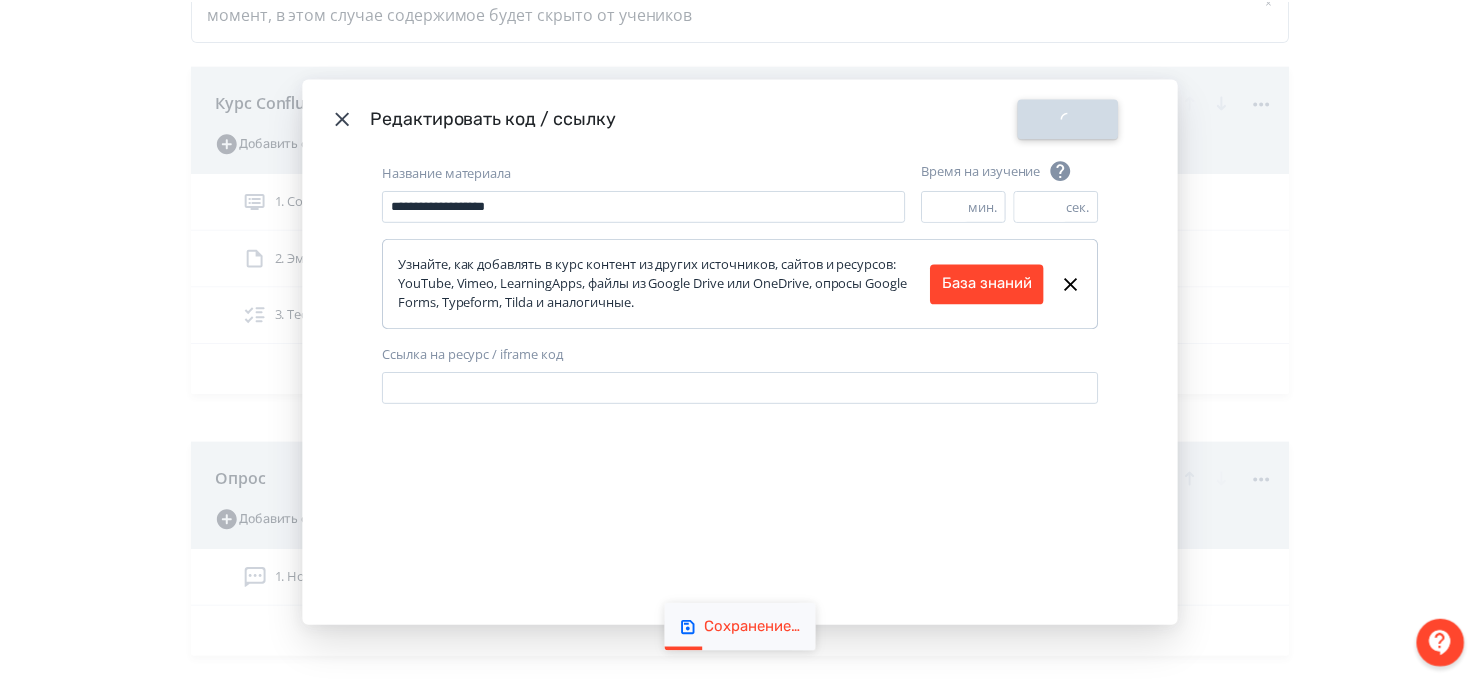 scroll, scrollTop: 0, scrollLeft: 0, axis: both 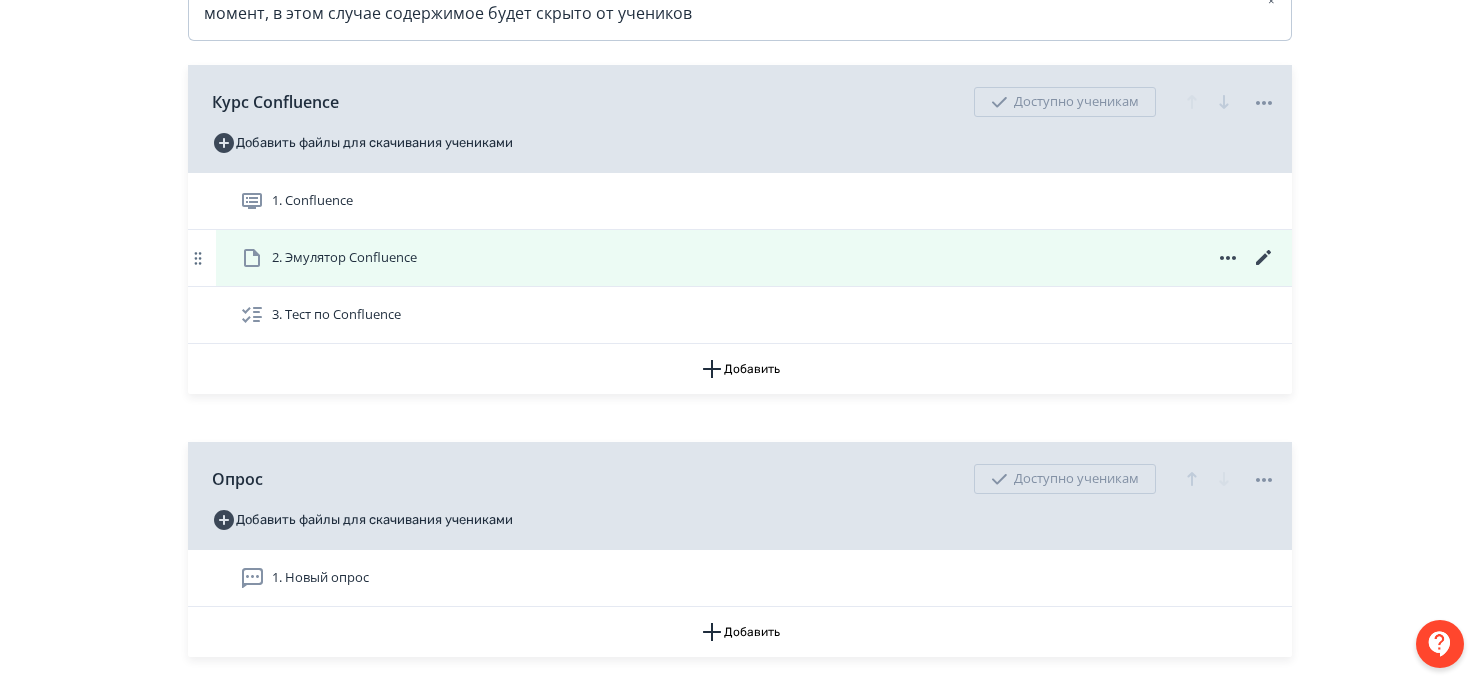 click on "2. Эмулятор Confluence" at bounding box center (754, 258) 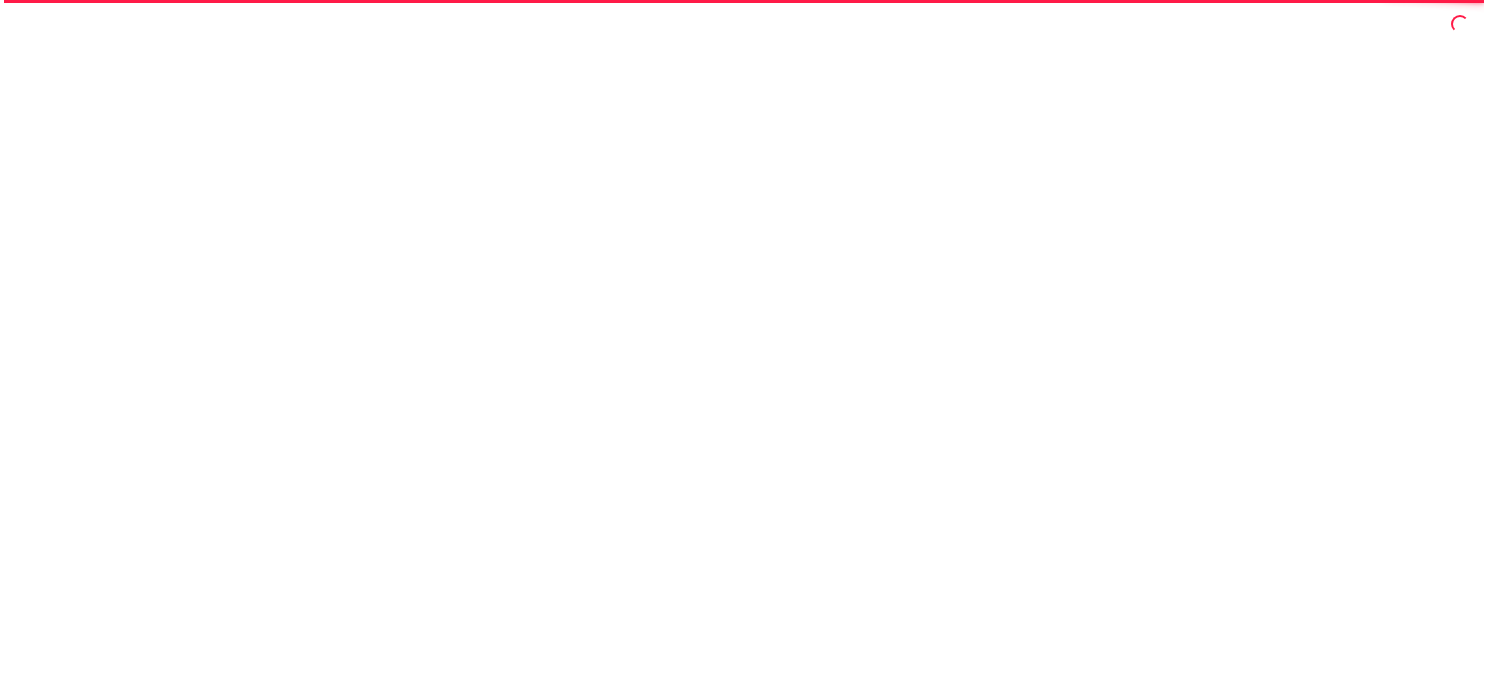 scroll, scrollTop: 0, scrollLeft: 0, axis: both 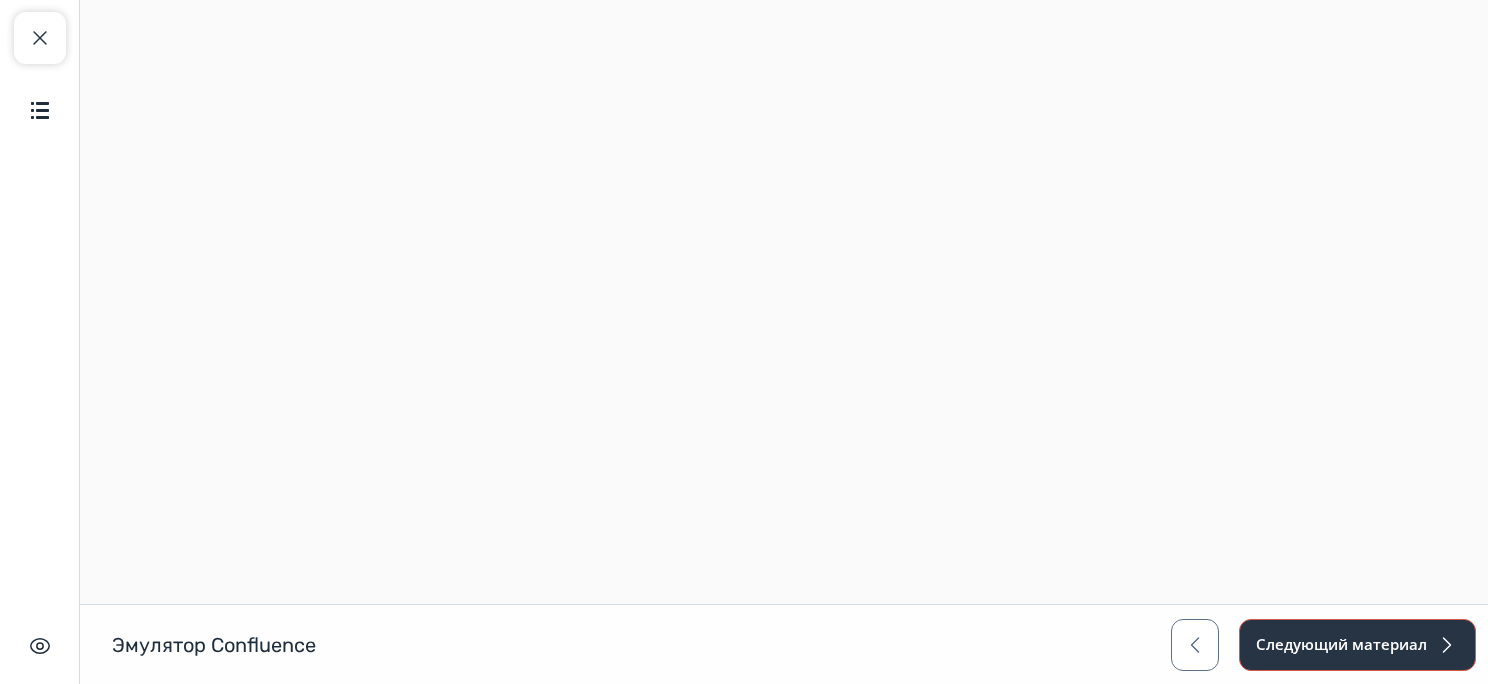 click on "Следующий материал" at bounding box center [1357, 645] 